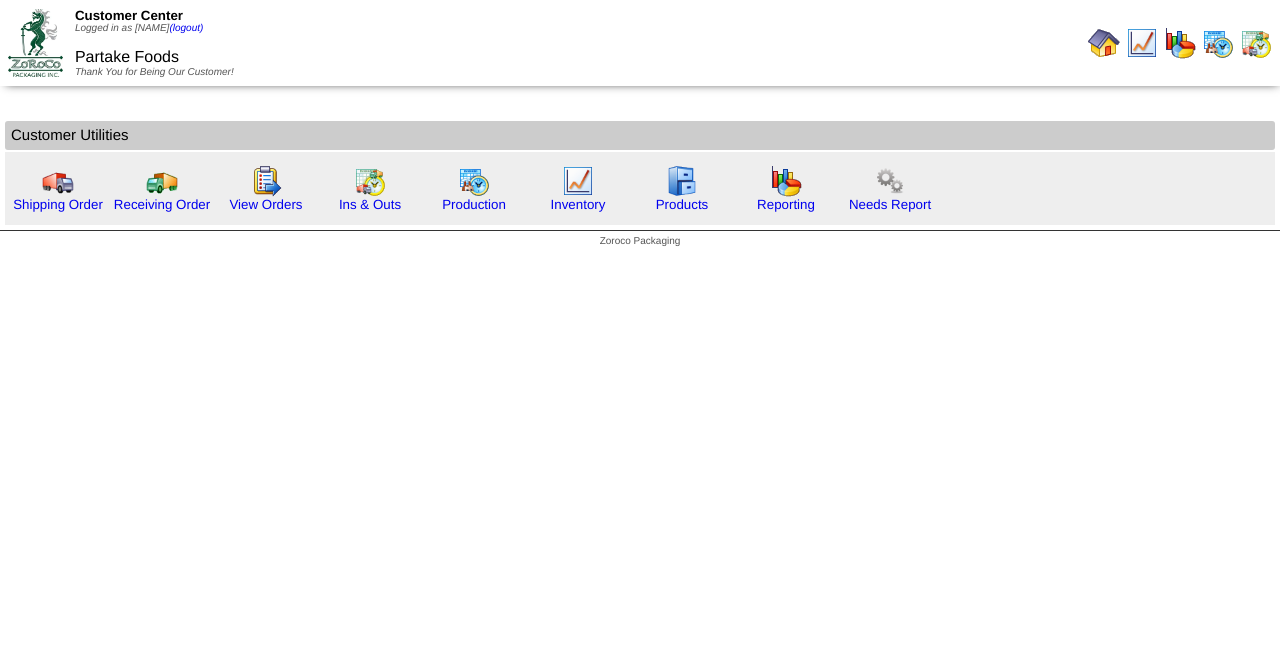 scroll, scrollTop: 0, scrollLeft: 0, axis: both 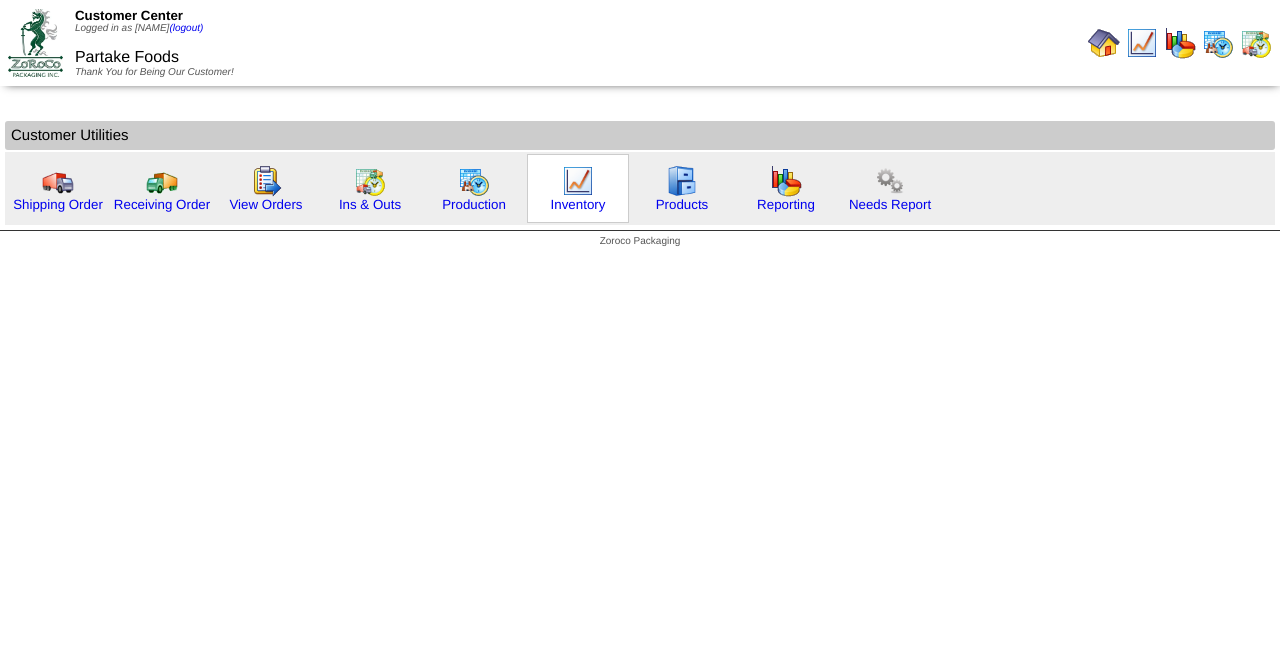 click on "Inventory" at bounding box center (578, 188) 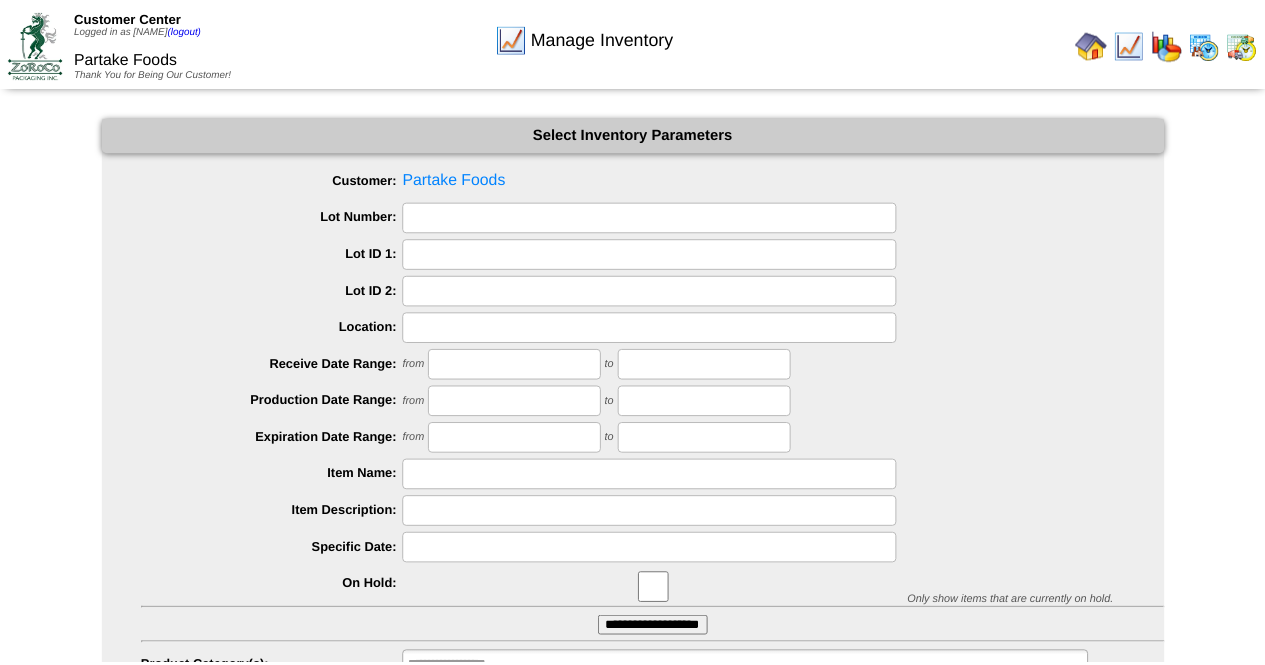 scroll, scrollTop: 0, scrollLeft: 0, axis: both 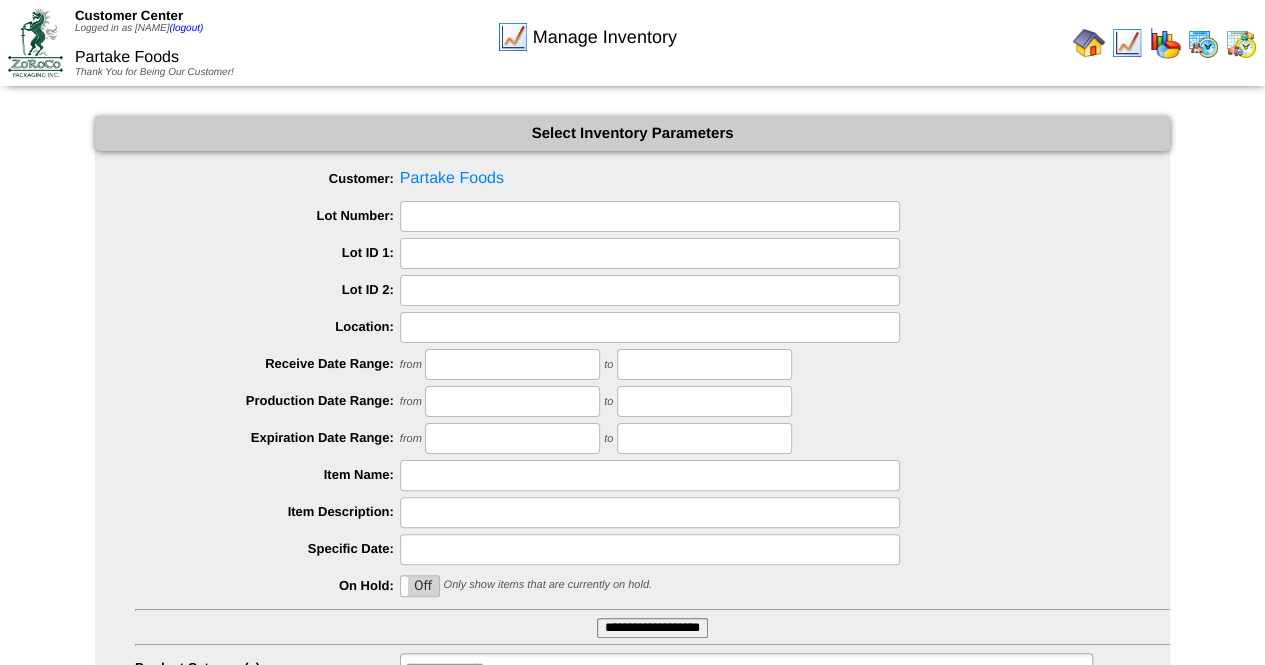 click at bounding box center (1165, 43) 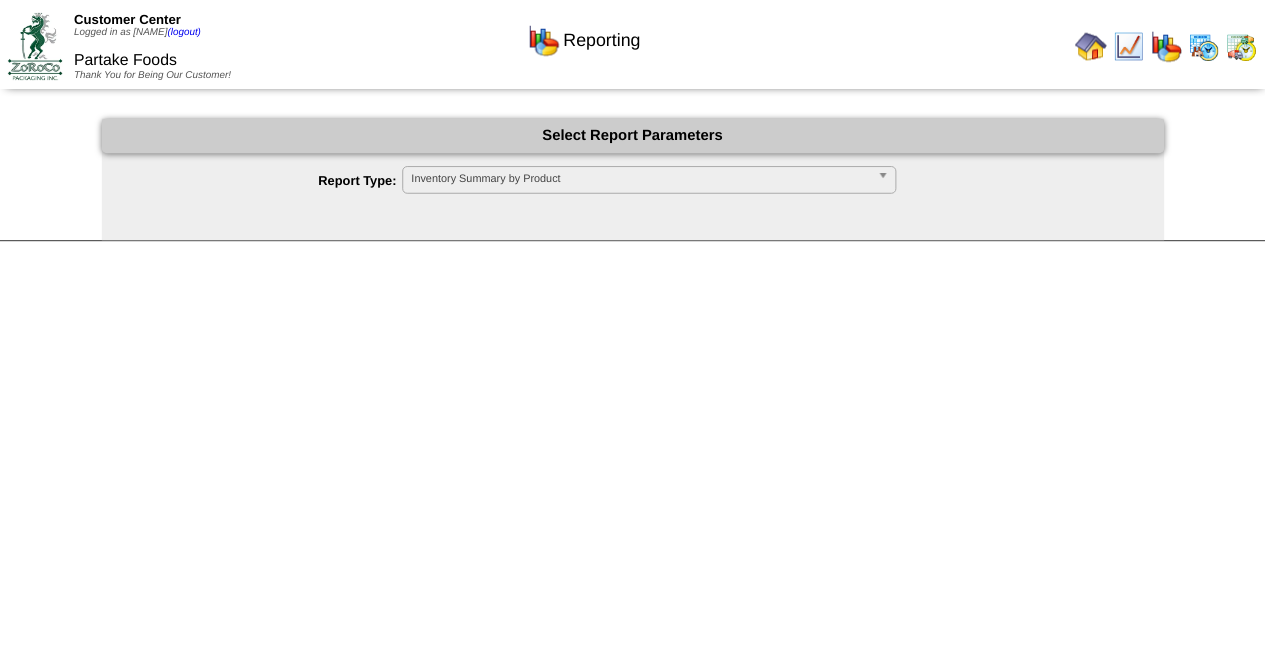 scroll, scrollTop: 0, scrollLeft: 0, axis: both 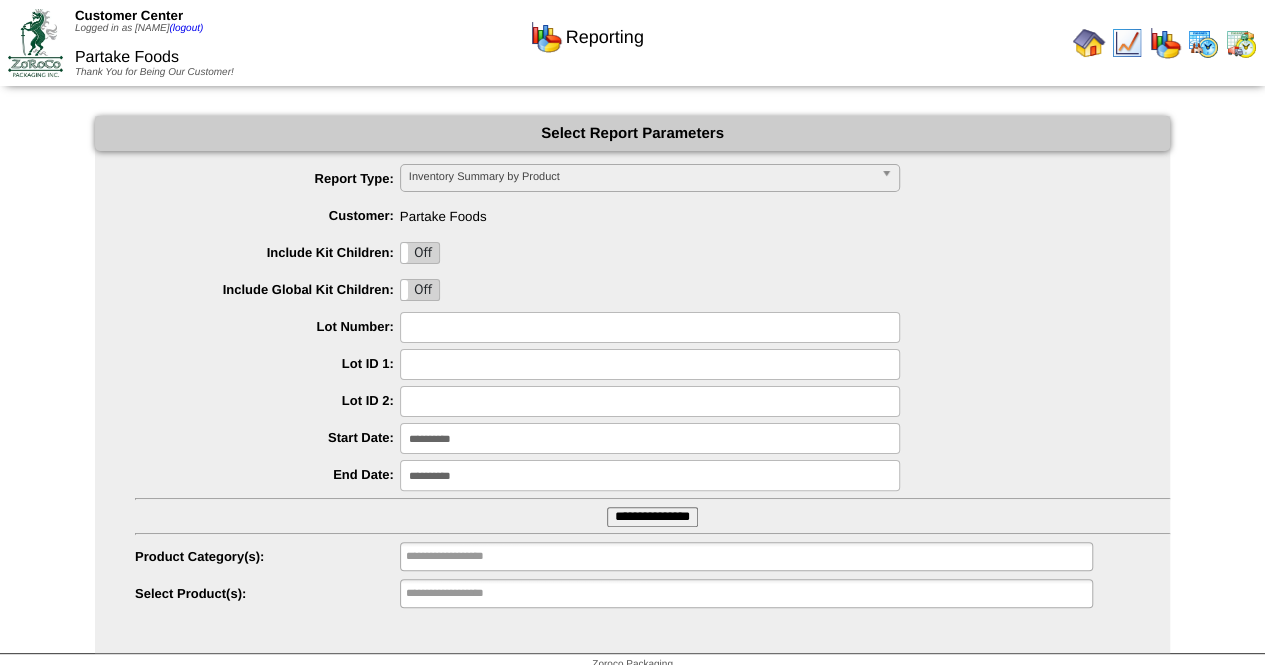 click on "Inventory Summary by Product" at bounding box center (641, 177) 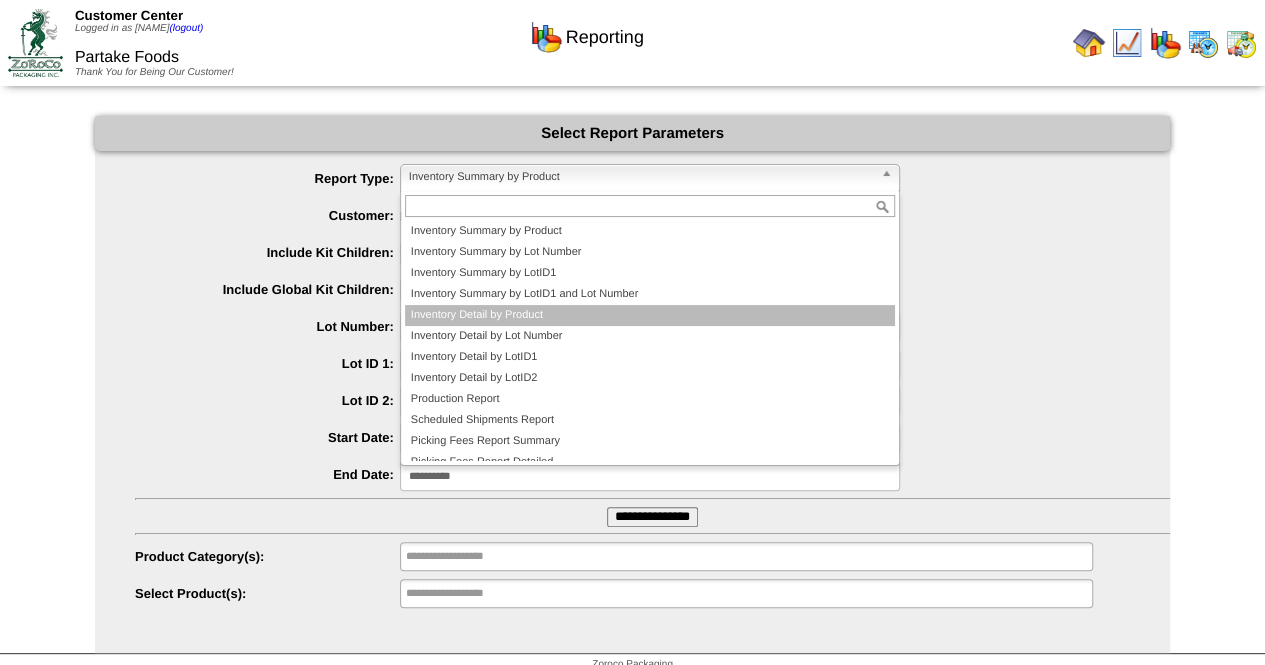 click on "Inventory Detail by Product" at bounding box center [650, 315] 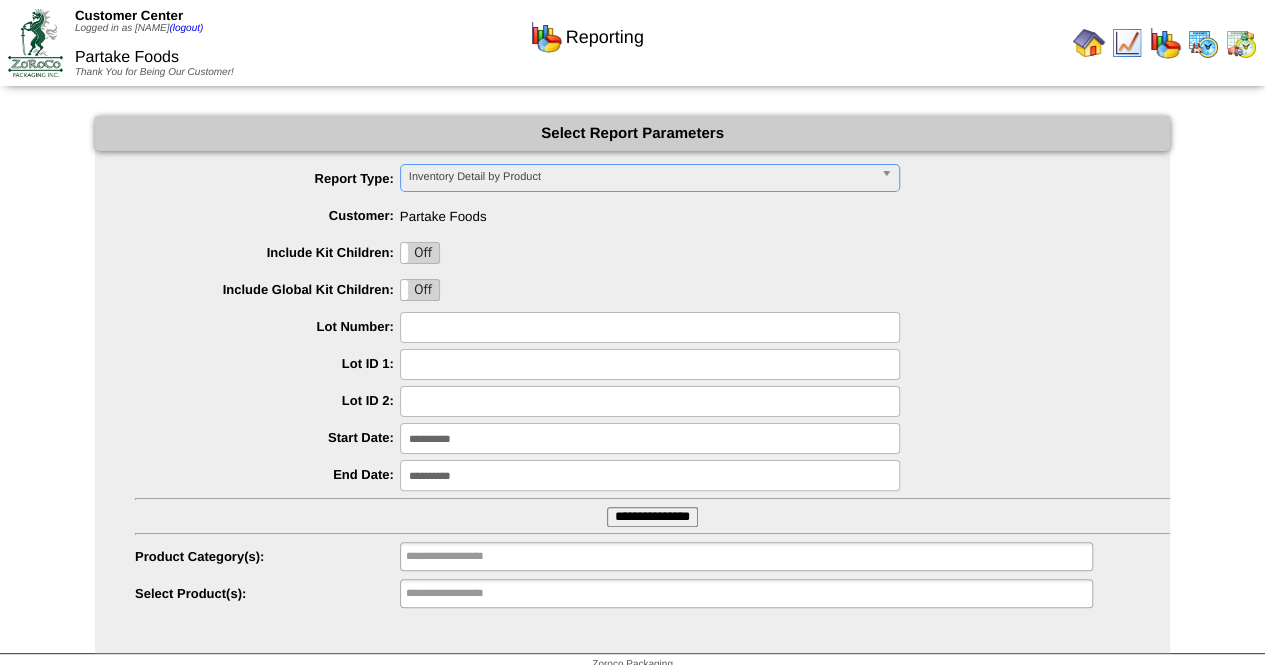 click on "**********" at bounding box center [632, 387] 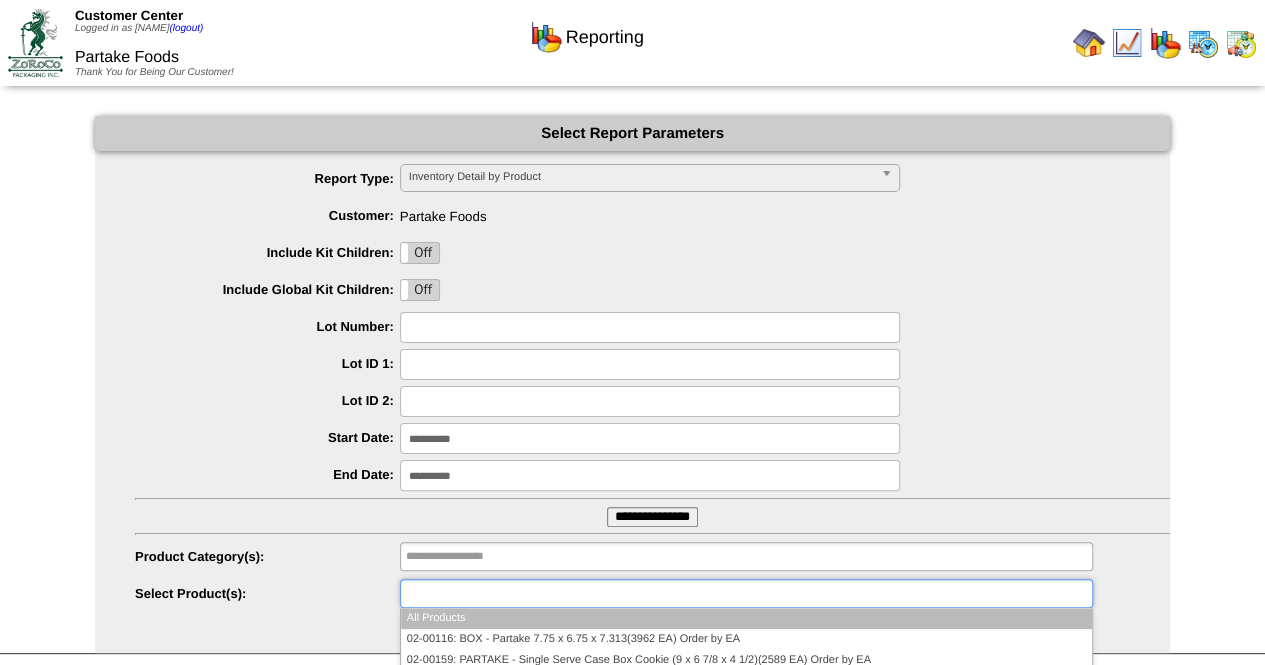 click at bounding box center (470, 593) 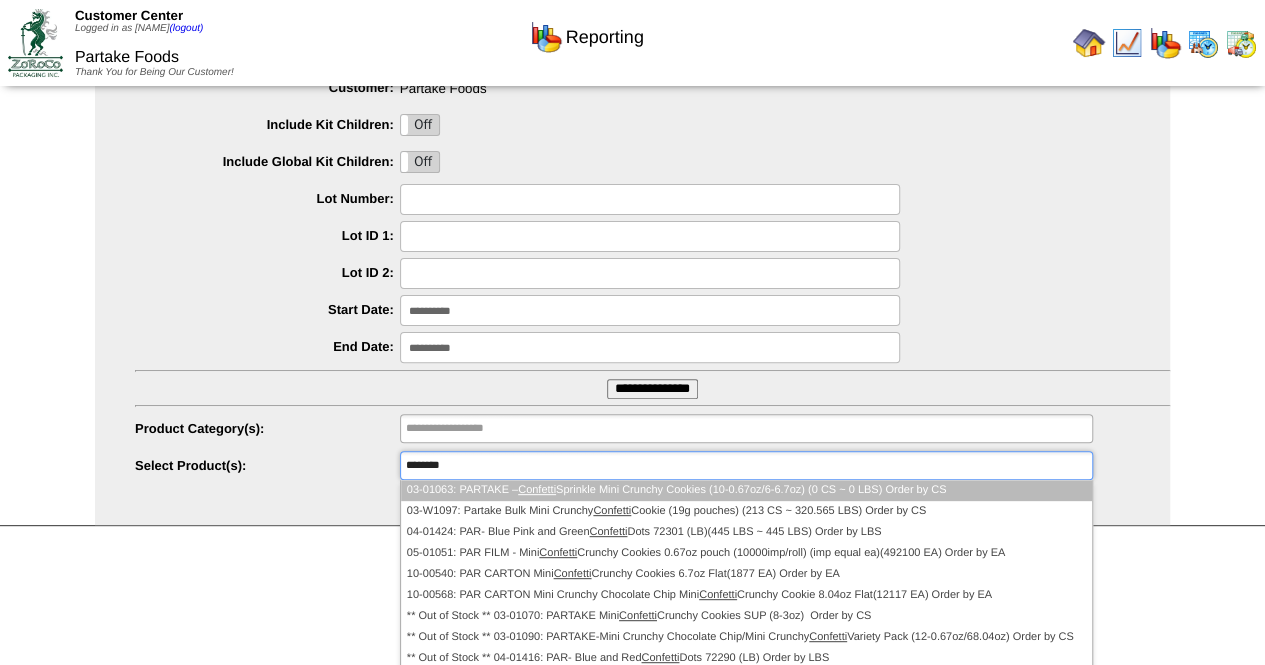 scroll, scrollTop: 152, scrollLeft: 0, axis: vertical 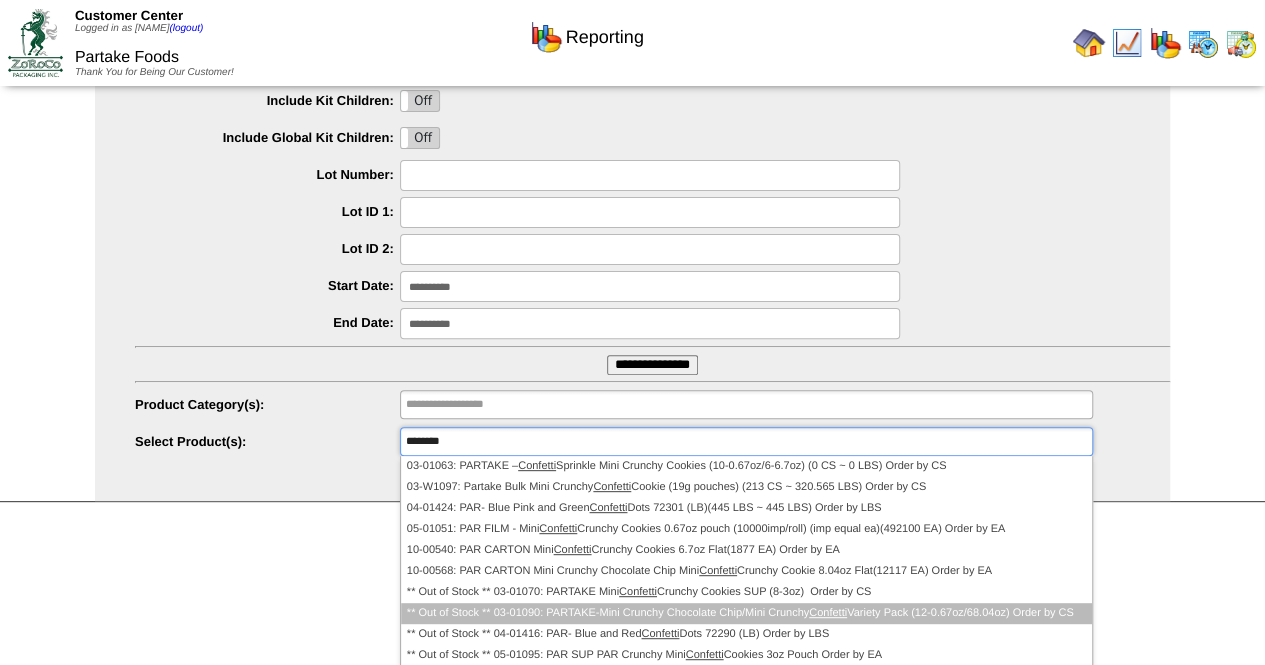 type on "********" 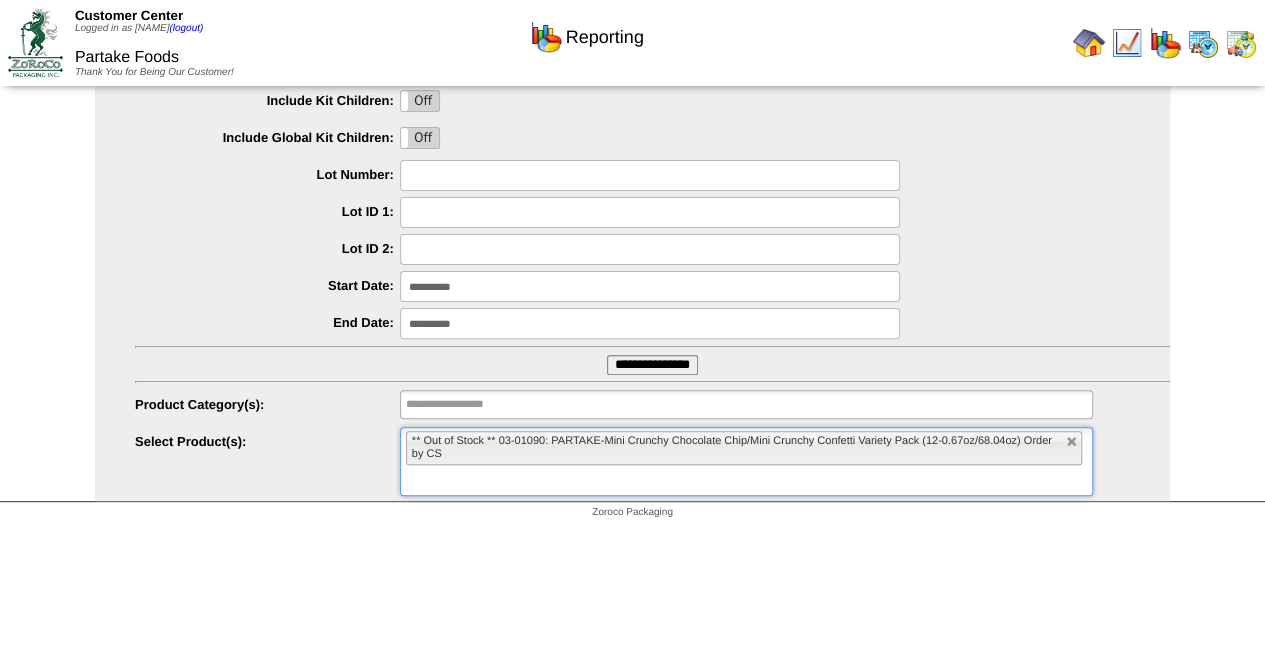 click on "**********" at bounding box center [652, 365] 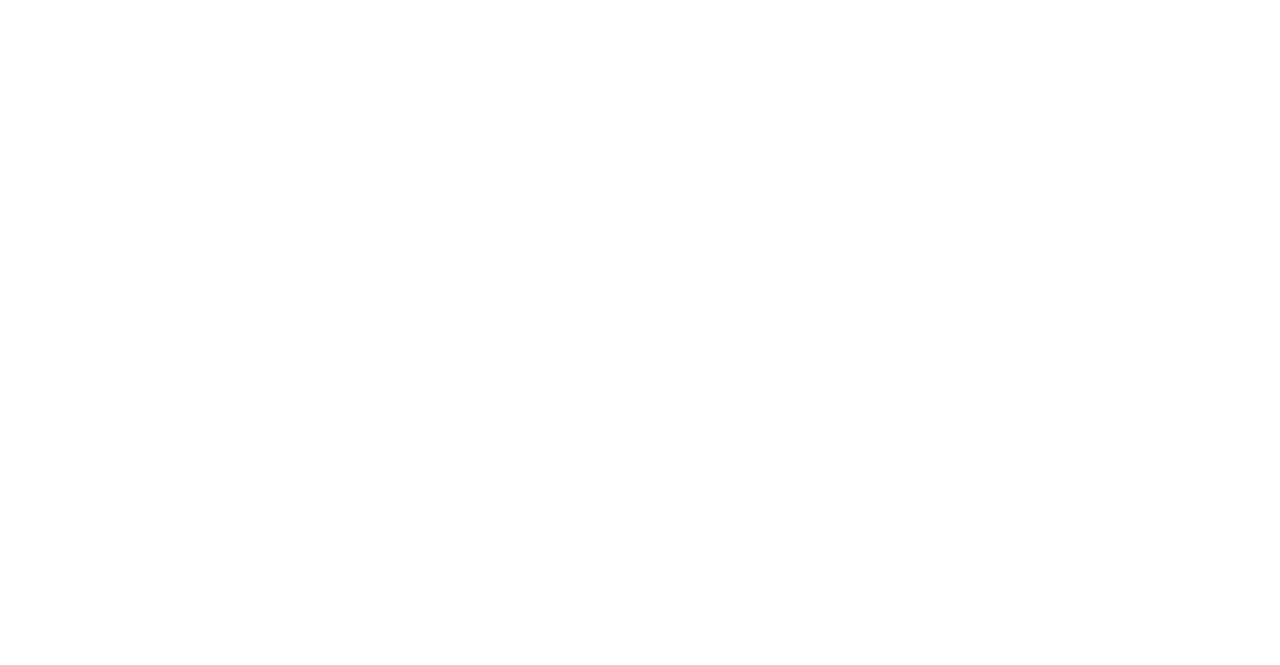 scroll, scrollTop: 0, scrollLeft: 0, axis: both 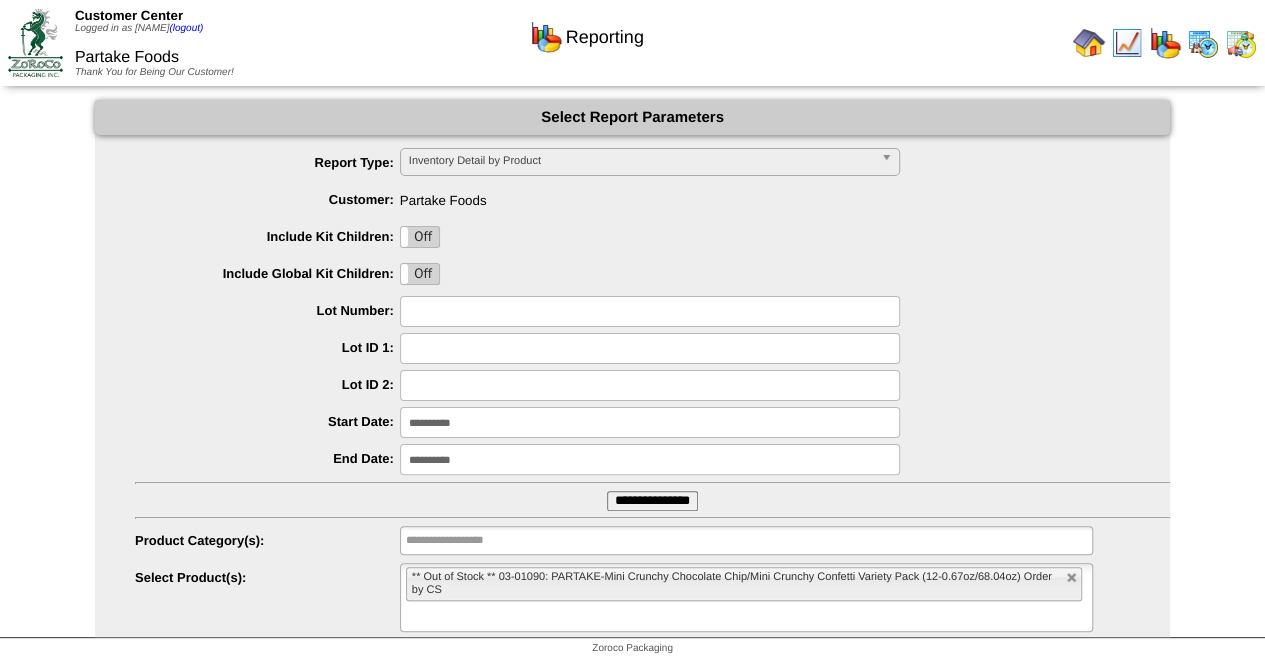 click on "**********" at bounding box center [650, 422] 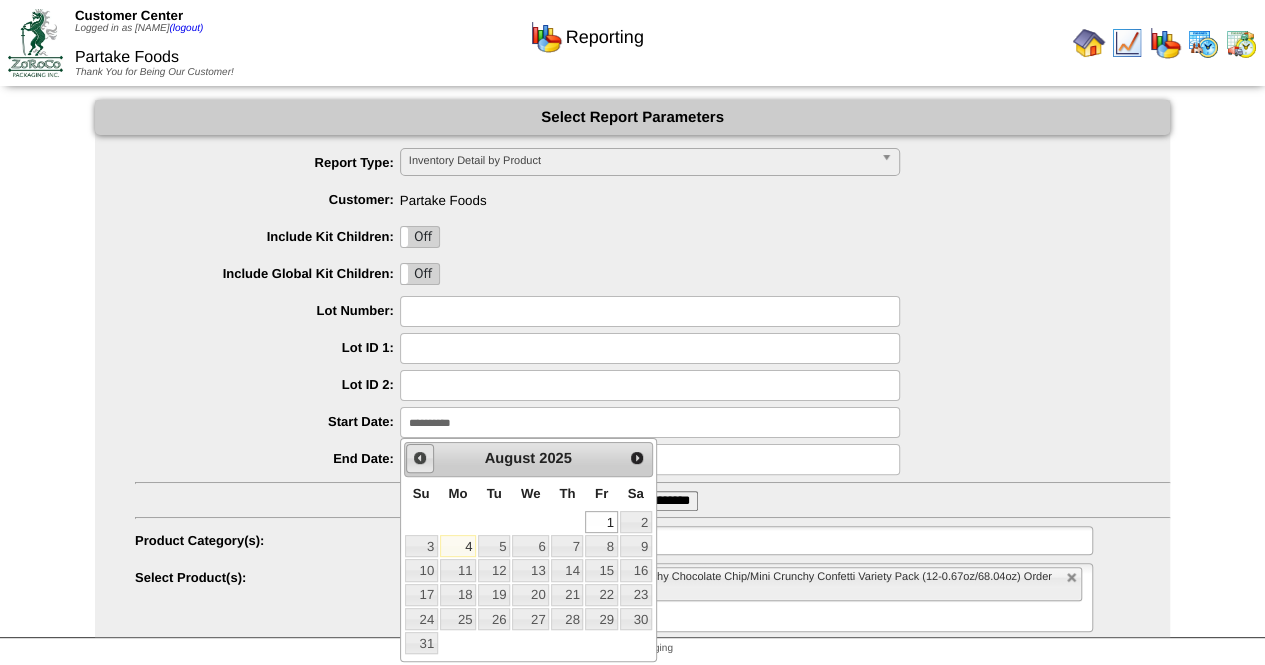 click on "Prev" at bounding box center [420, 458] 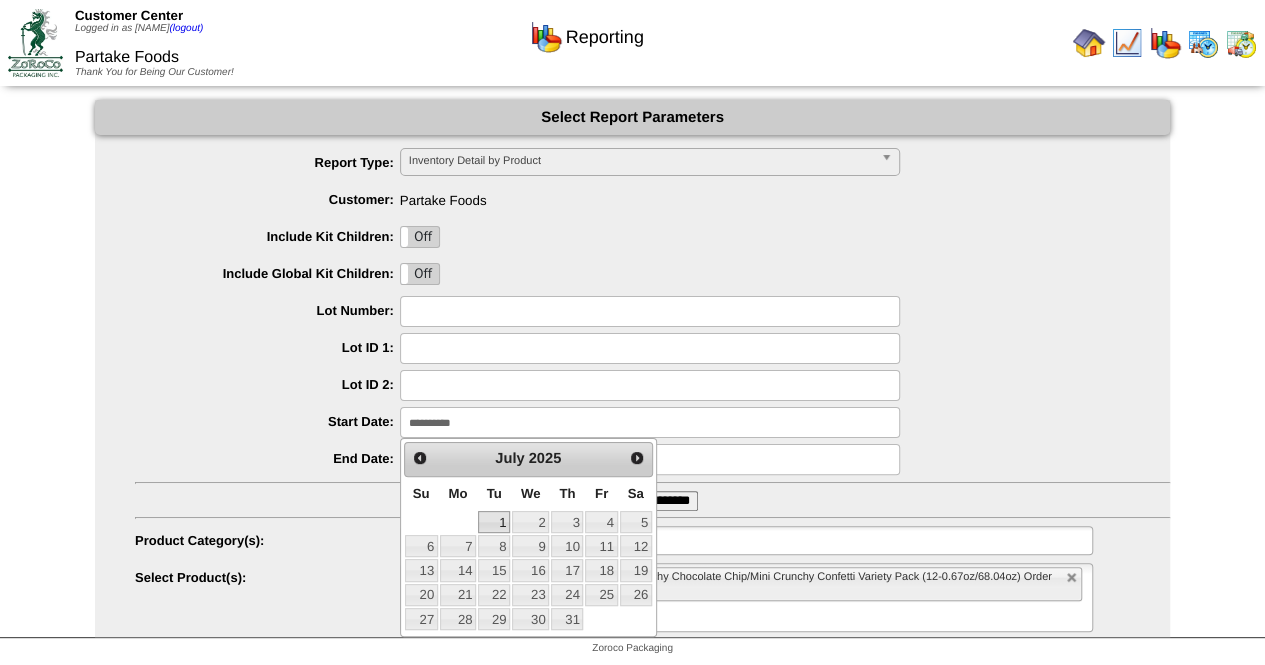 click on "1" at bounding box center (494, 522) 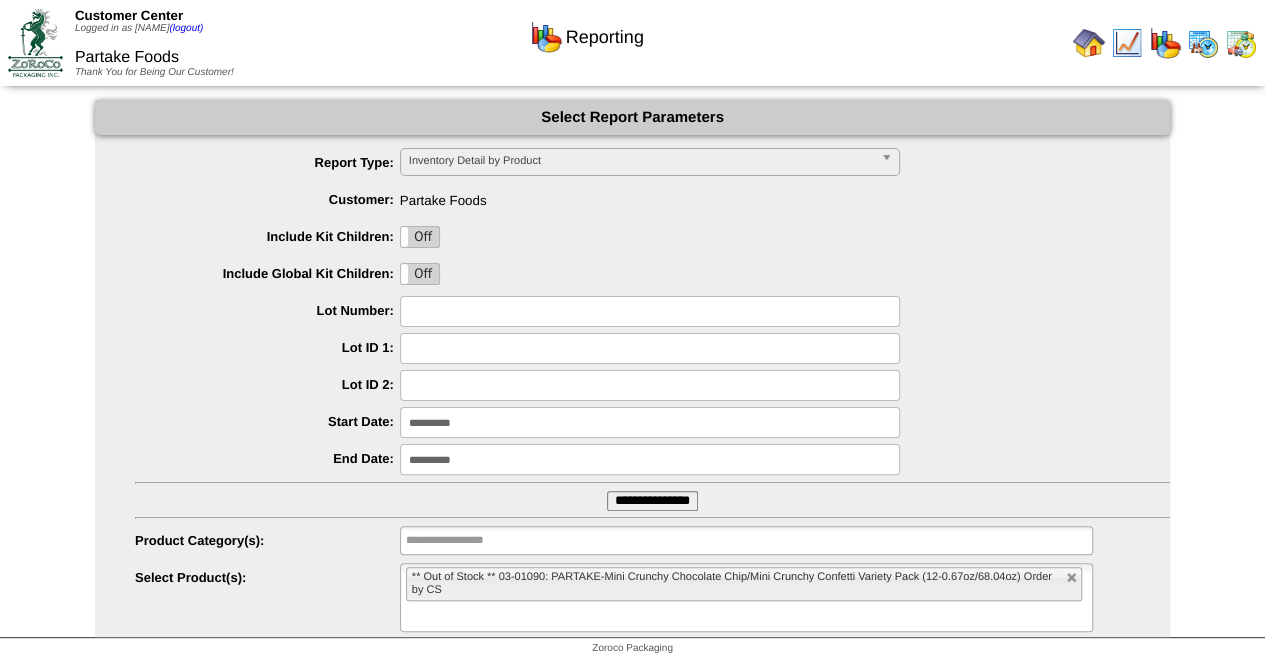 click on "**********" at bounding box center [652, 501] 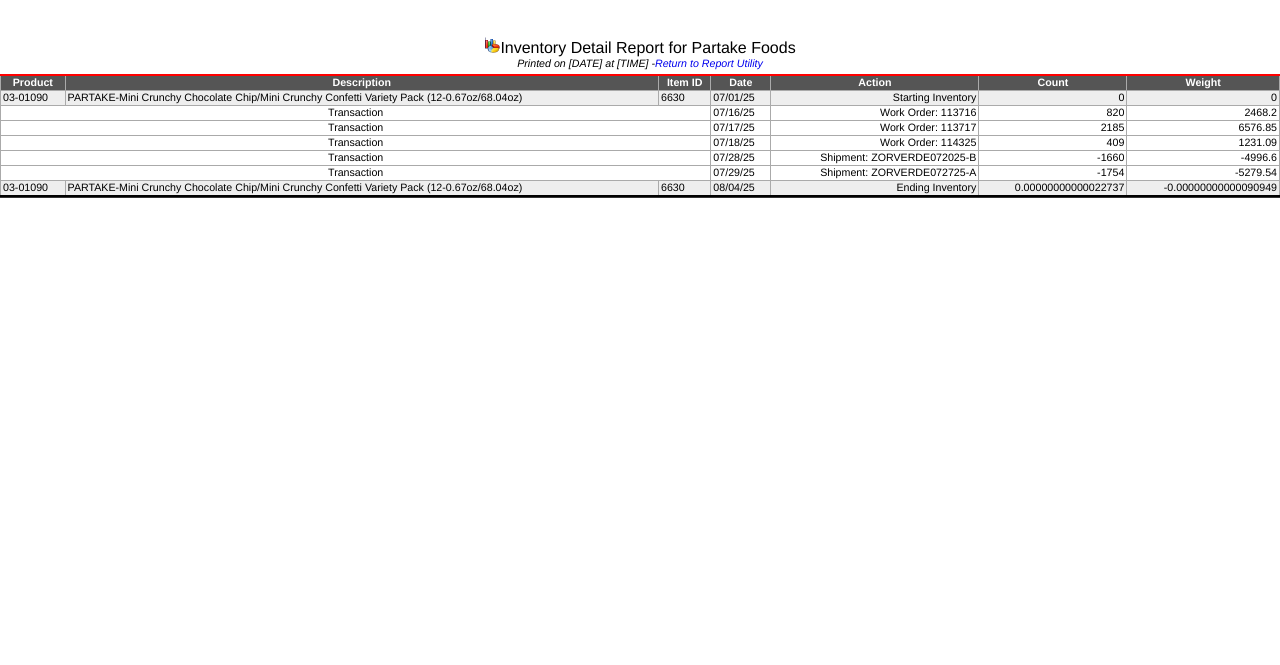 scroll, scrollTop: 0, scrollLeft: 0, axis: both 